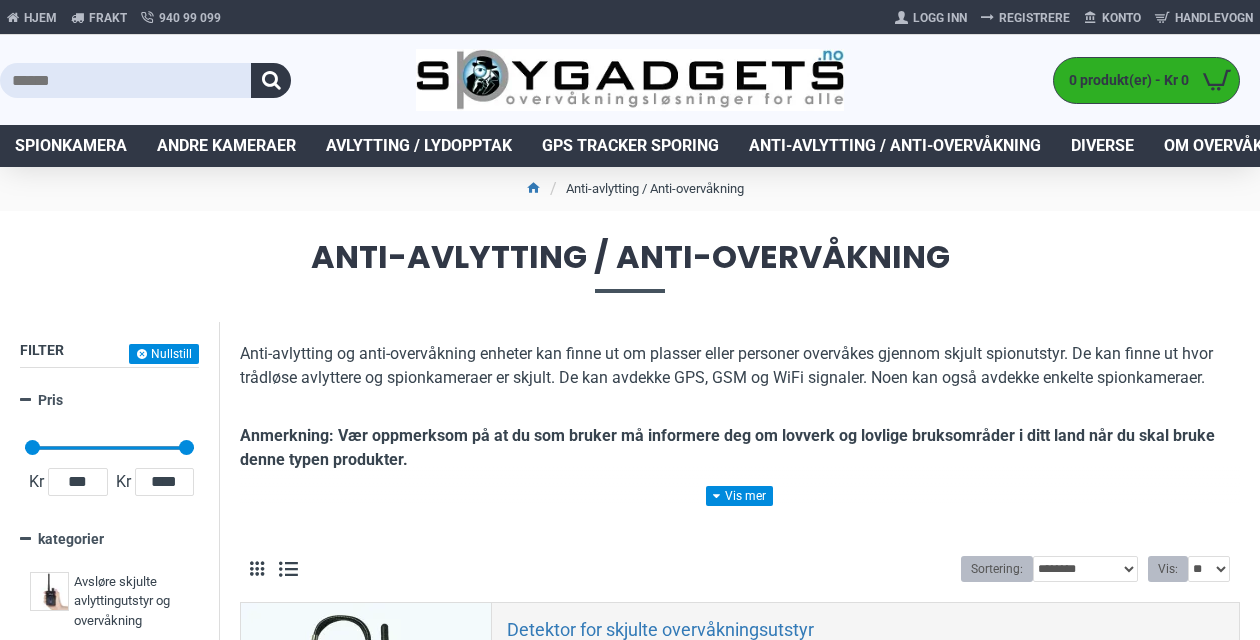 scroll, scrollTop: 0, scrollLeft: 0, axis: both 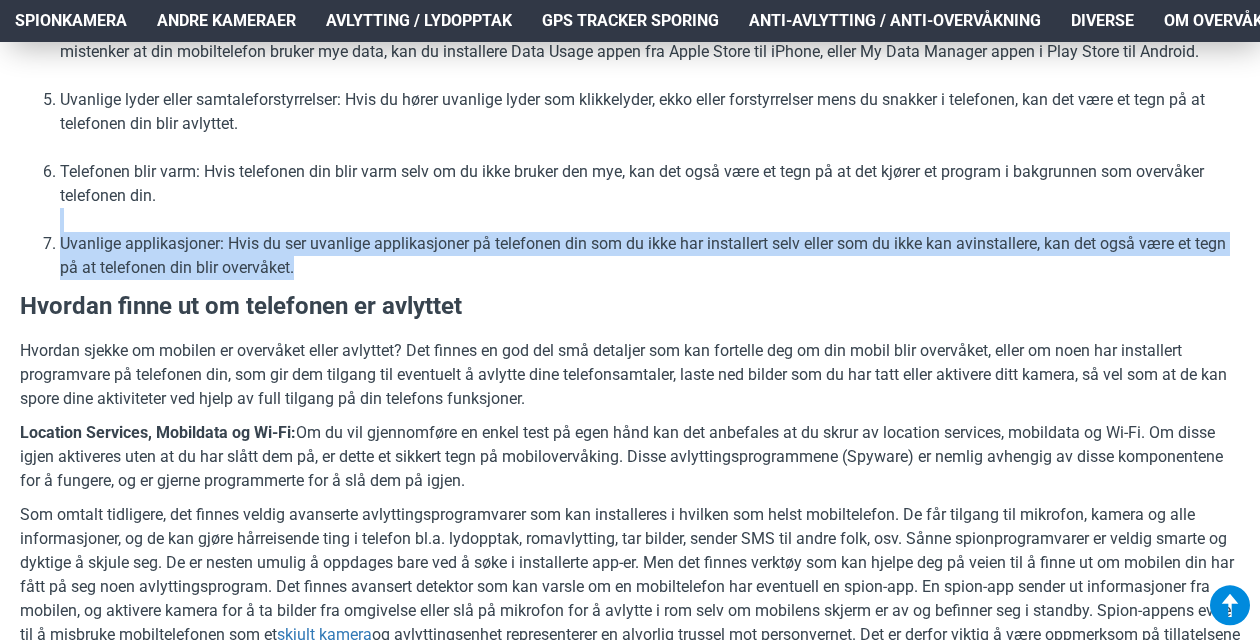 drag, startPoint x: 412, startPoint y: 186, endPoint x: 469, endPoint y: 275, distance: 105.68822 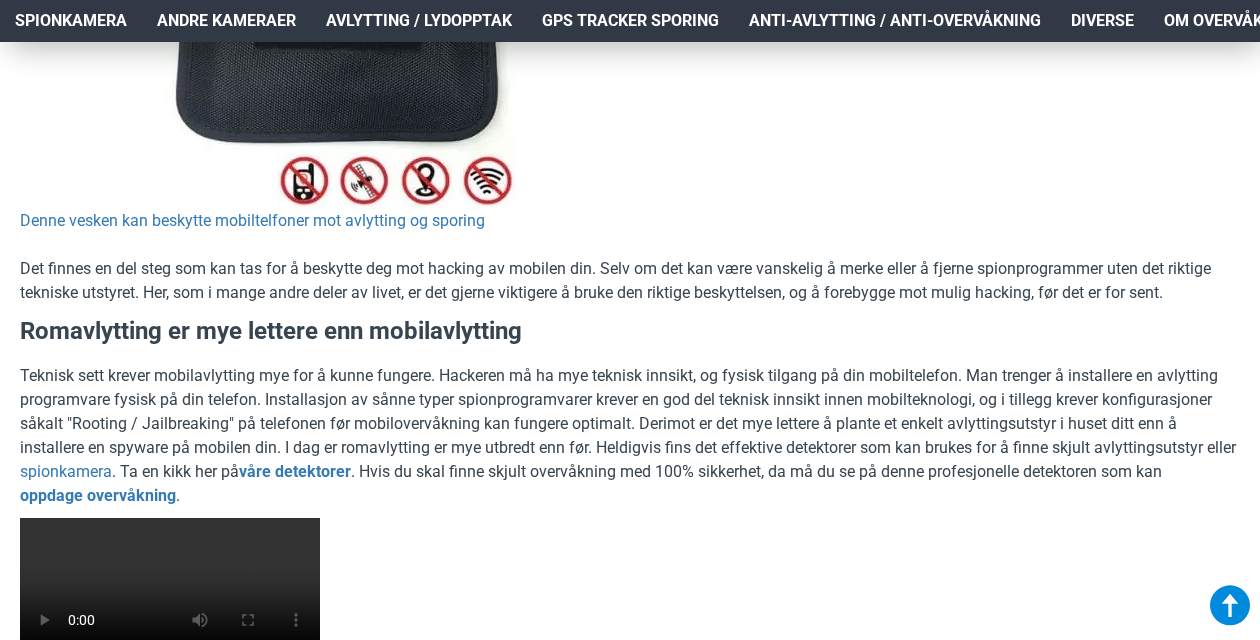 scroll, scrollTop: 3400, scrollLeft: 0, axis: vertical 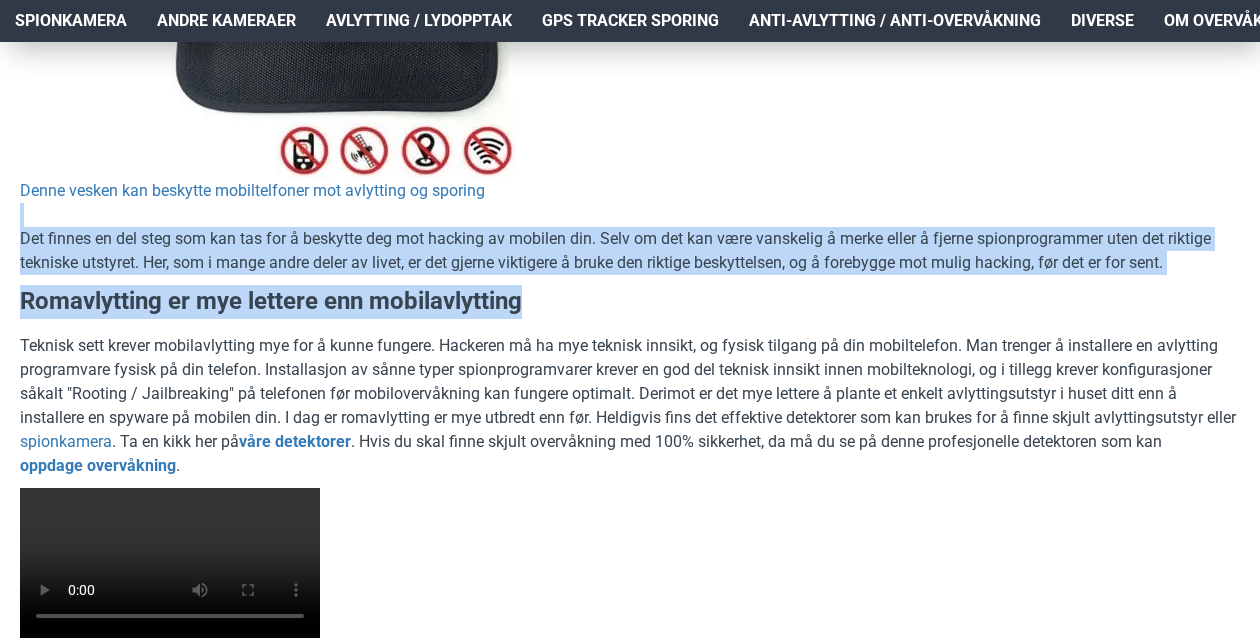 drag, startPoint x: 619, startPoint y: 296, endPoint x: 688, endPoint y: 194, distance: 123.146255 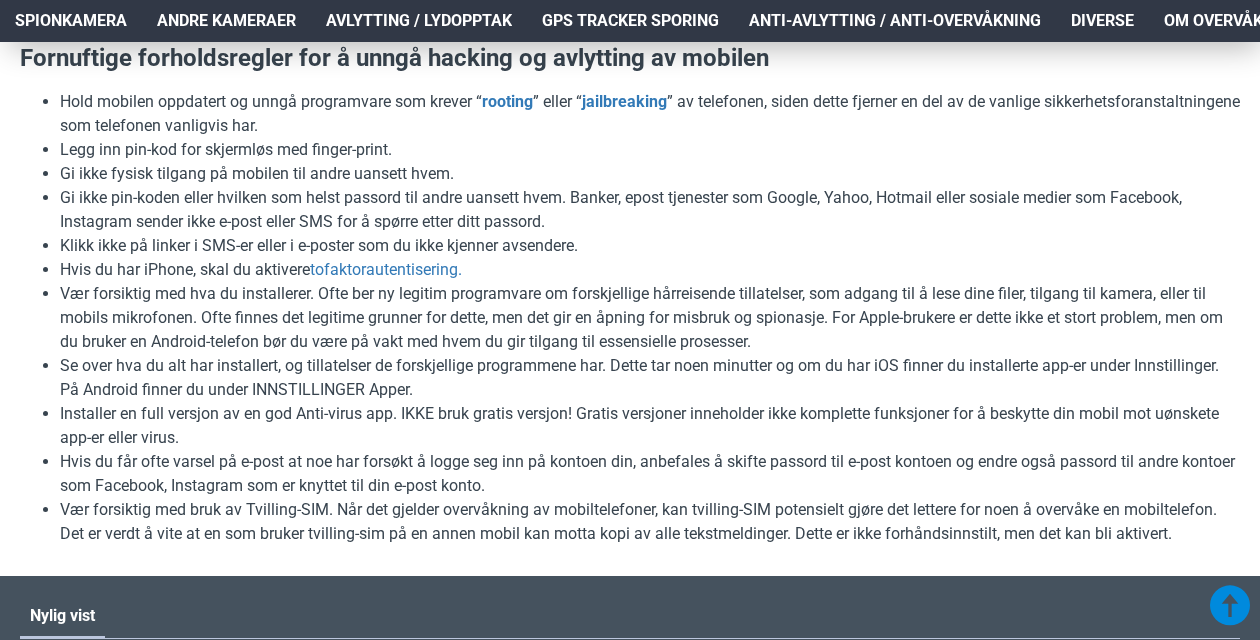 scroll, scrollTop: 4600, scrollLeft: 0, axis: vertical 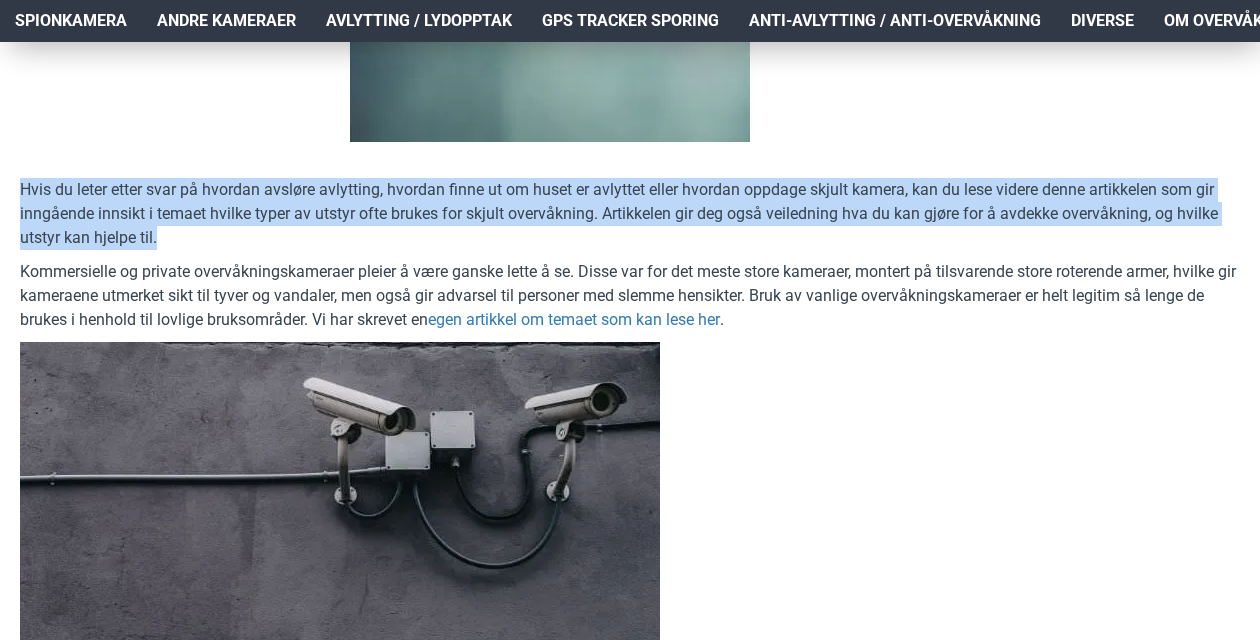 drag, startPoint x: 208, startPoint y: 244, endPoint x: 0, endPoint y: 175, distance: 219.14607 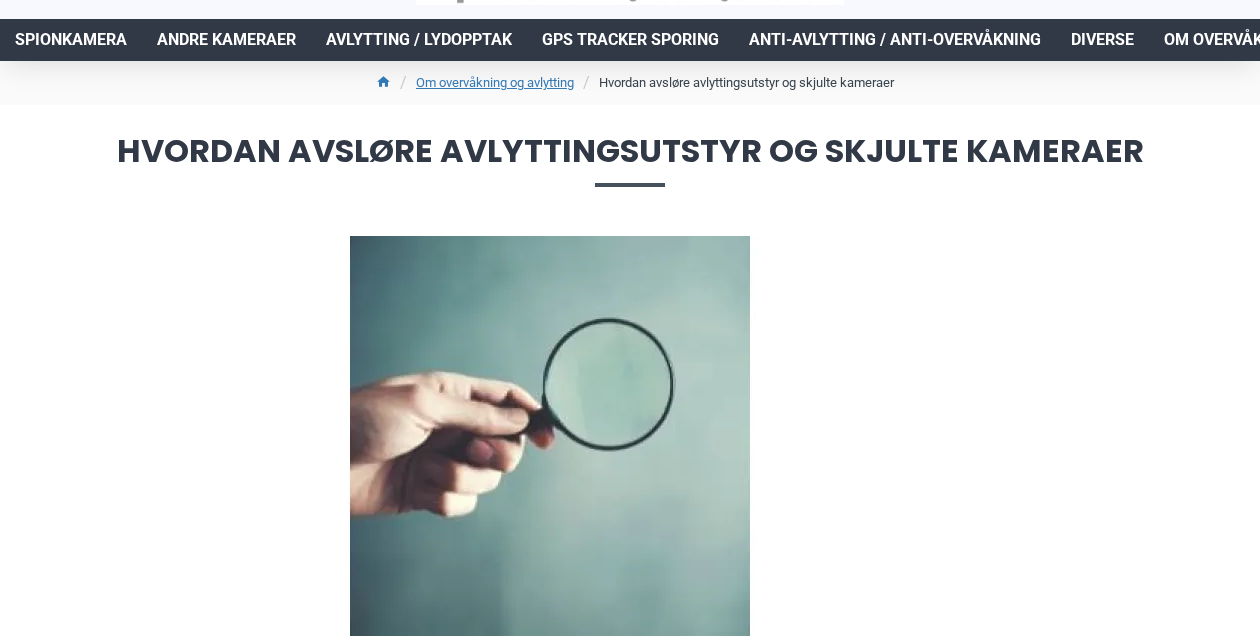 scroll, scrollTop: 100, scrollLeft: 0, axis: vertical 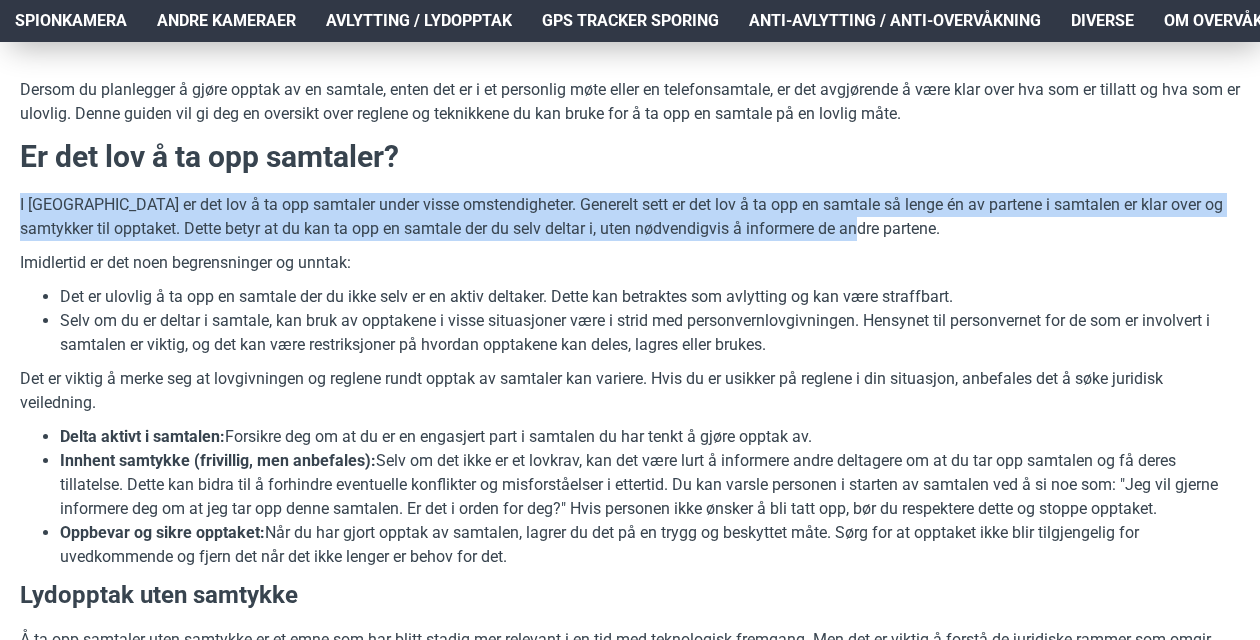 drag, startPoint x: 480, startPoint y: 158, endPoint x: 1242, endPoint y: 225, distance: 764.9399 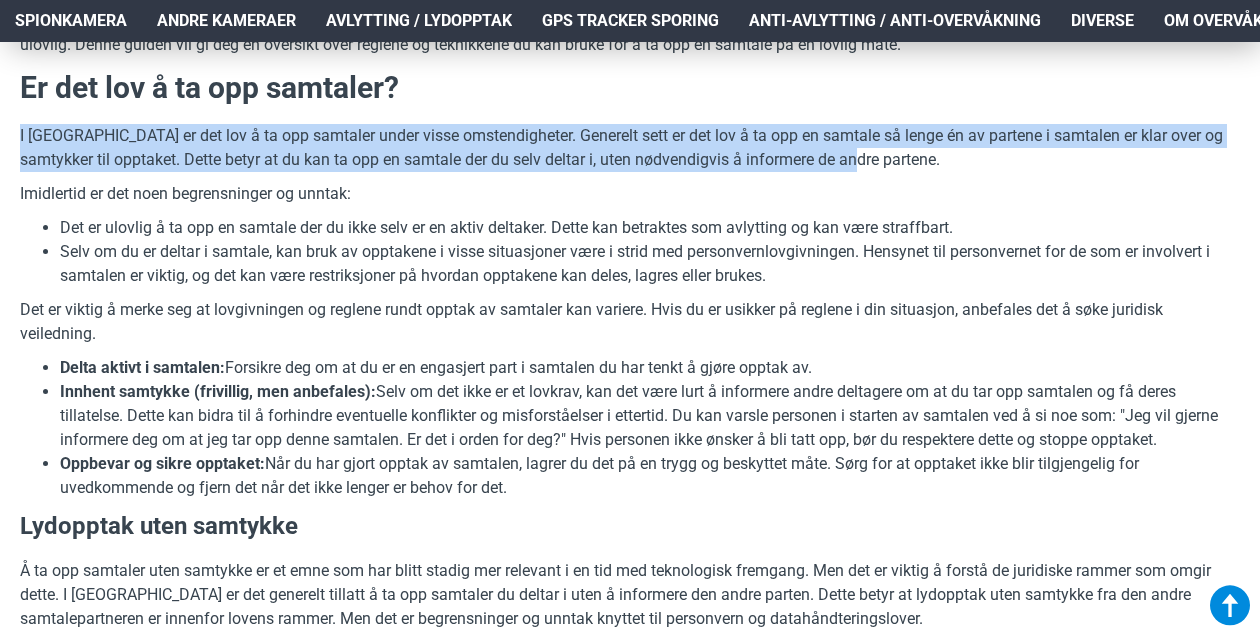 scroll, scrollTop: 800, scrollLeft: 0, axis: vertical 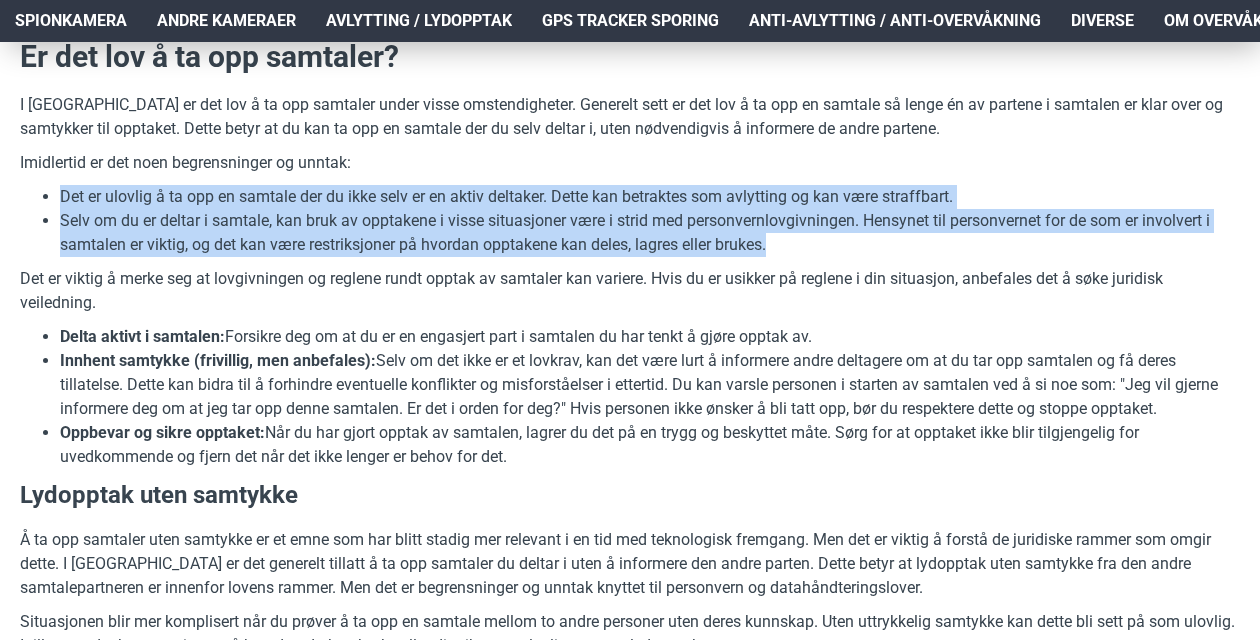 drag, startPoint x: 61, startPoint y: 195, endPoint x: 1238, endPoint y: 241, distance: 1177.8986 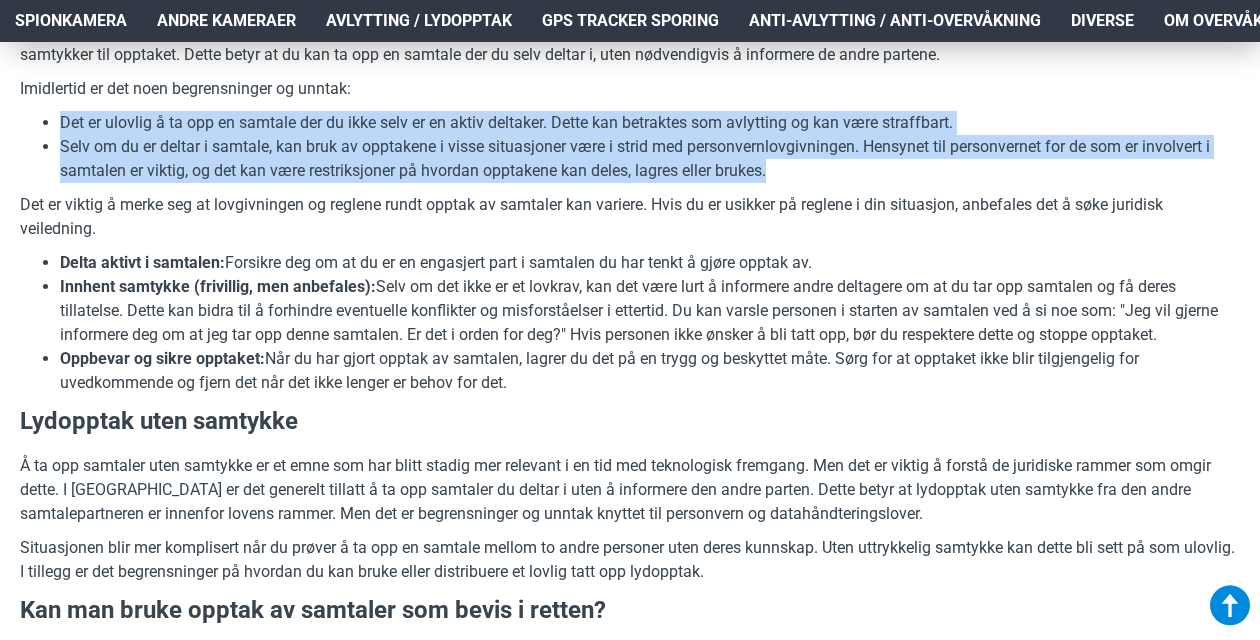 scroll, scrollTop: 900, scrollLeft: 0, axis: vertical 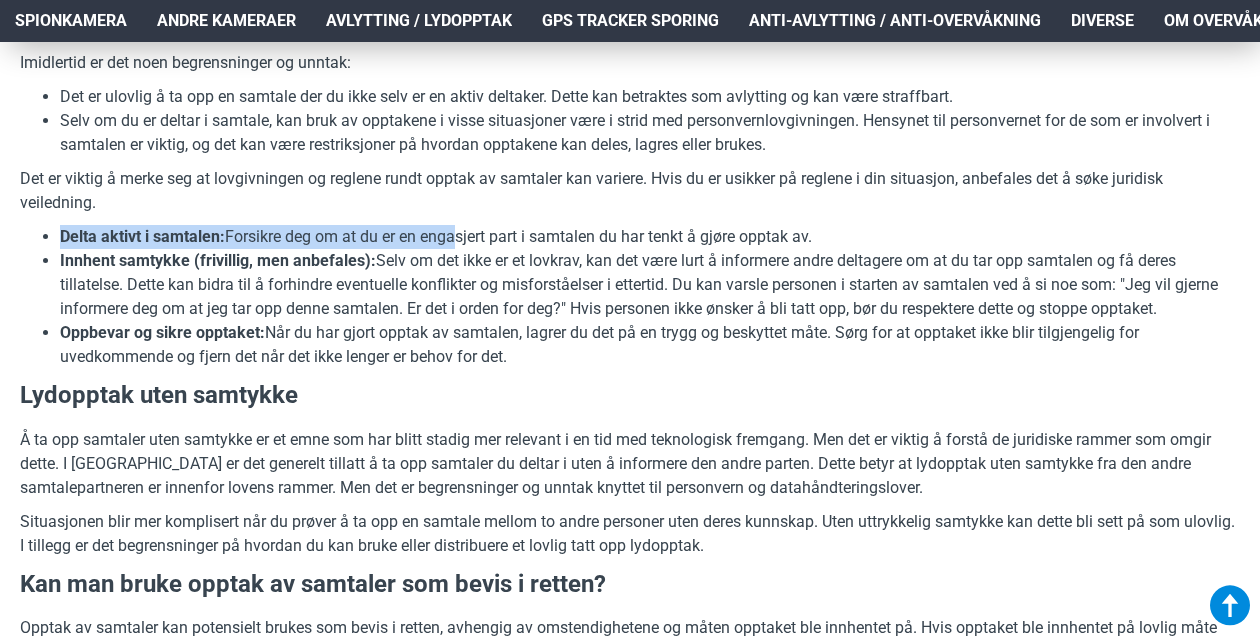 drag, startPoint x: 455, startPoint y: 214, endPoint x: 834, endPoint y: 207, distance: 379.06464 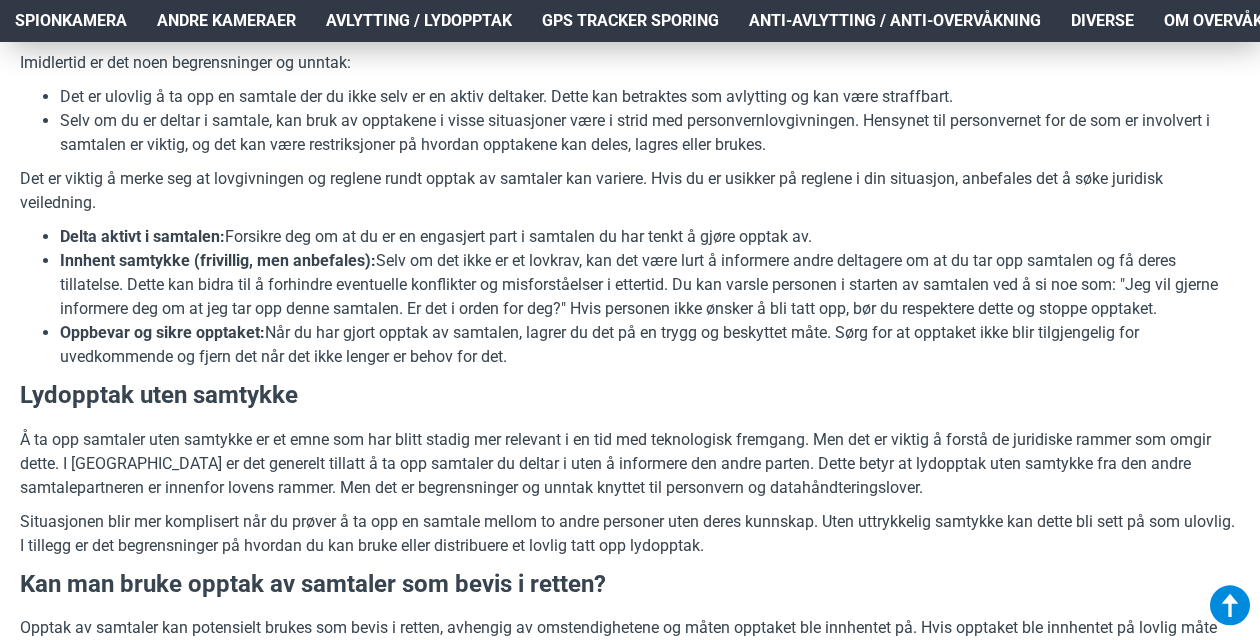 click on "Delta aktivt i samtalen:  Forsikre deg om at du er en engasjert part i samtalen du har tenkt å gjøre opptak av." at bounding box center (650, 237) 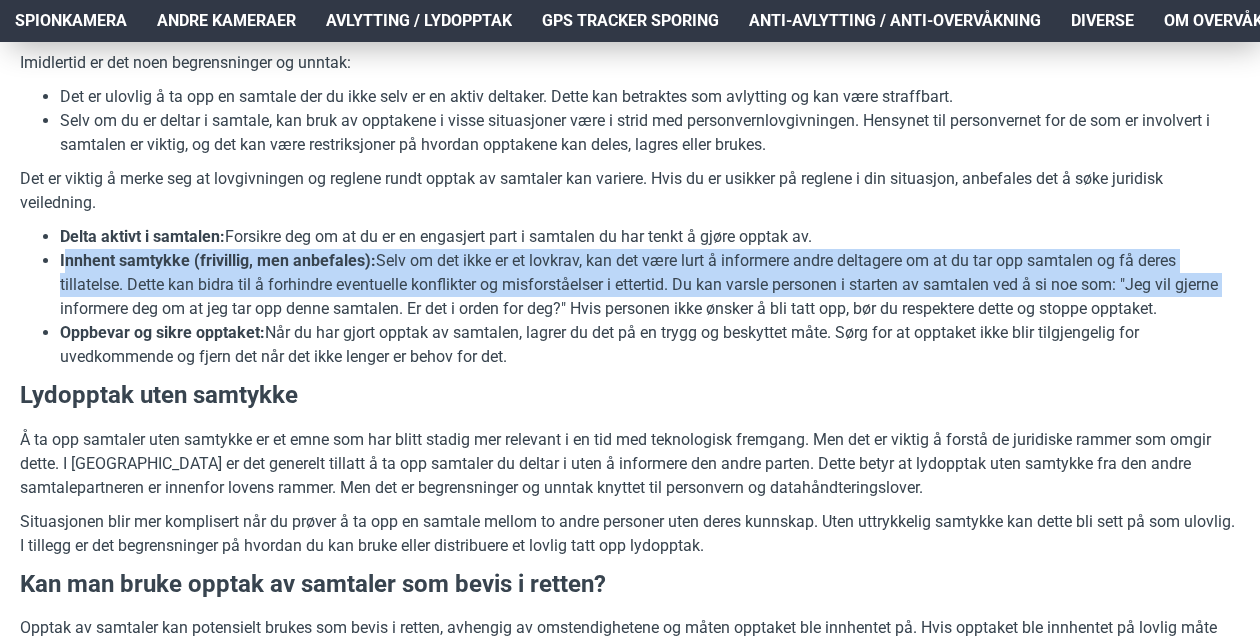 drag, startPoint x: 62, startPoint y: 264, endPoint x: 1234, endPoint y: 277, distance: 1172.0721 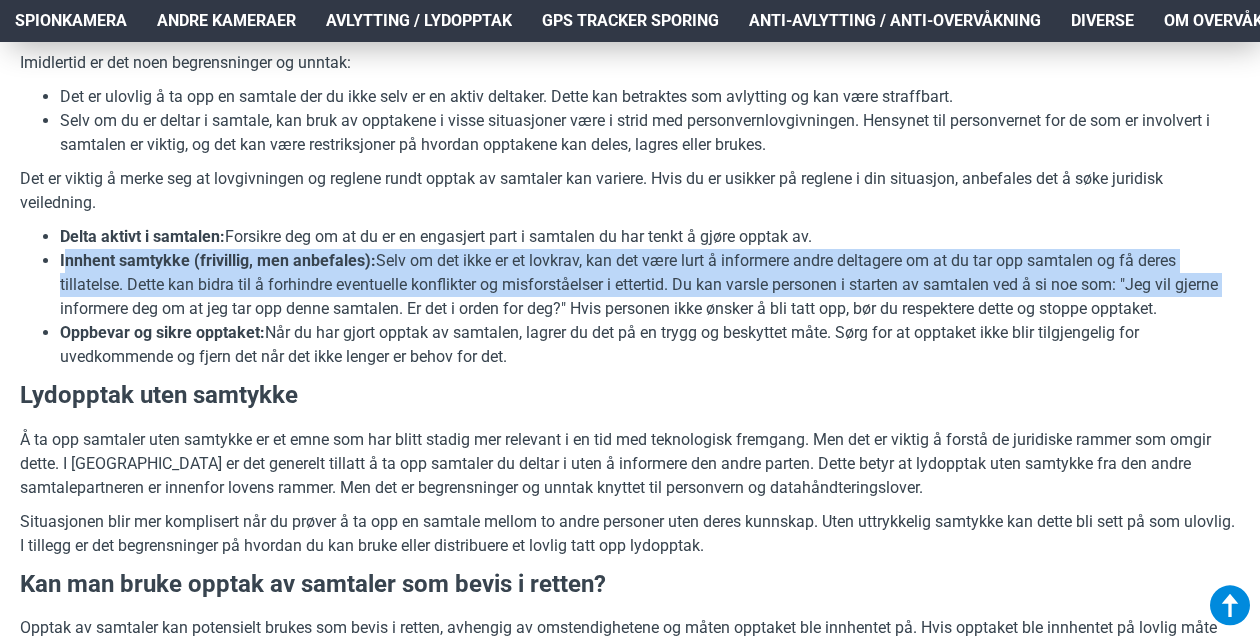 scroll, scrollTop: 1000, scrollLeft: 0, axis: vertical 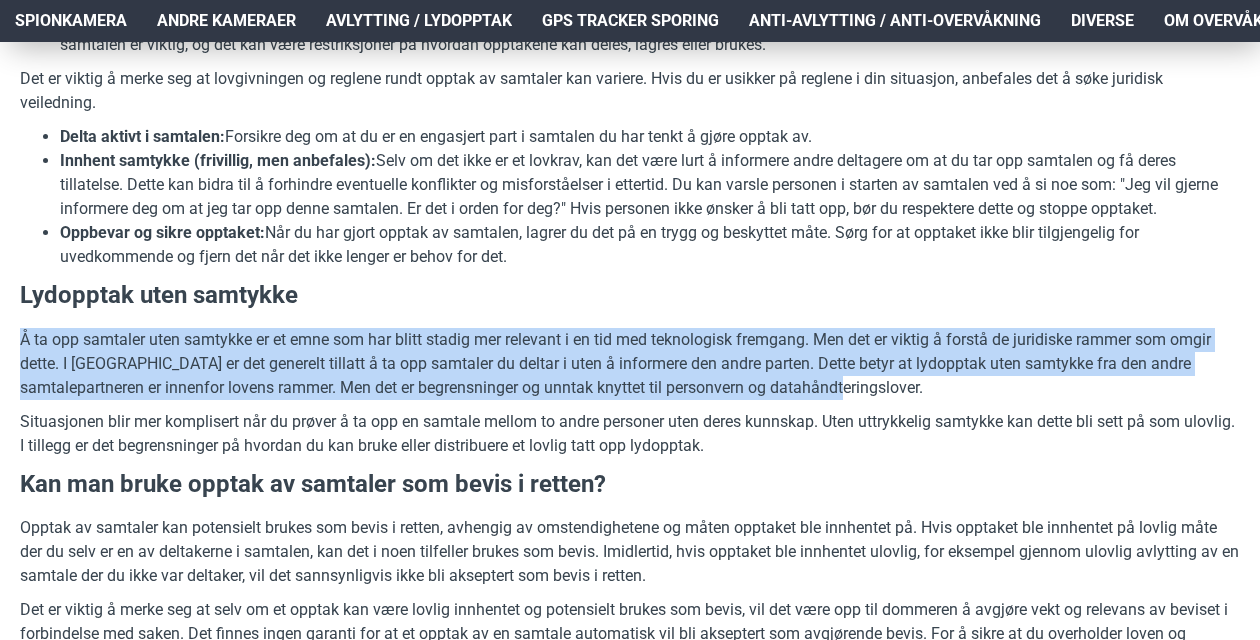 drag, startPoint x: 611, startPoint y: 306, endPoint x: 1199, endPoint y: 385, distance: 593.28326 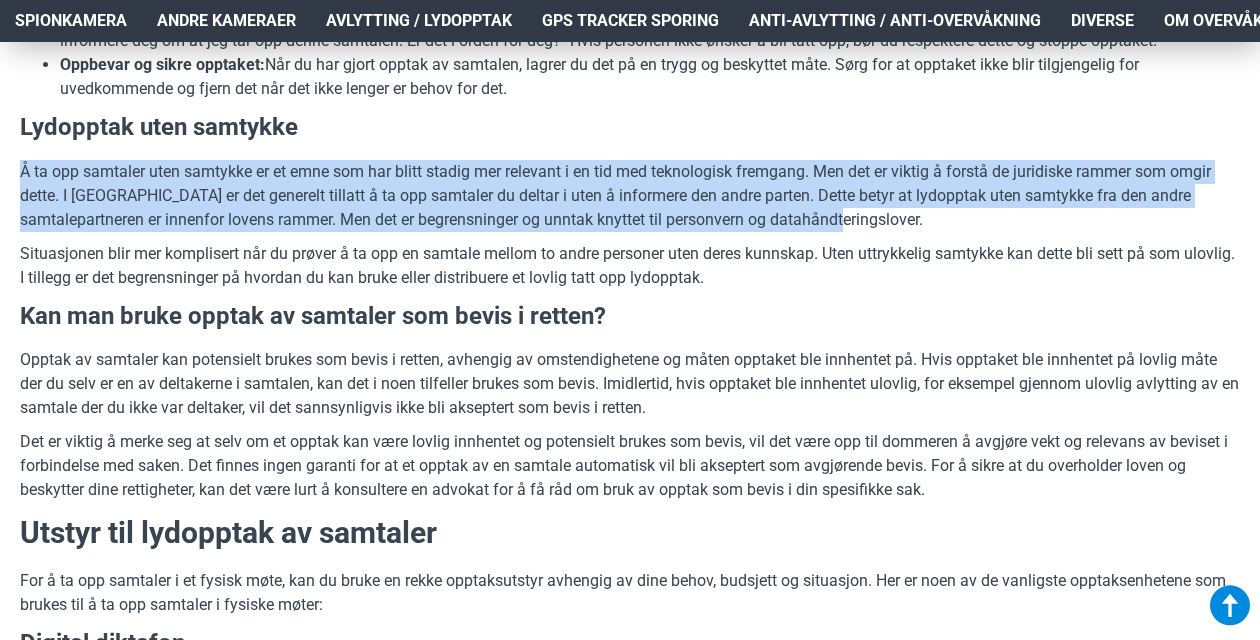 scroll, scrollTop: 1200, scrollLeft: 0, axis: vertical 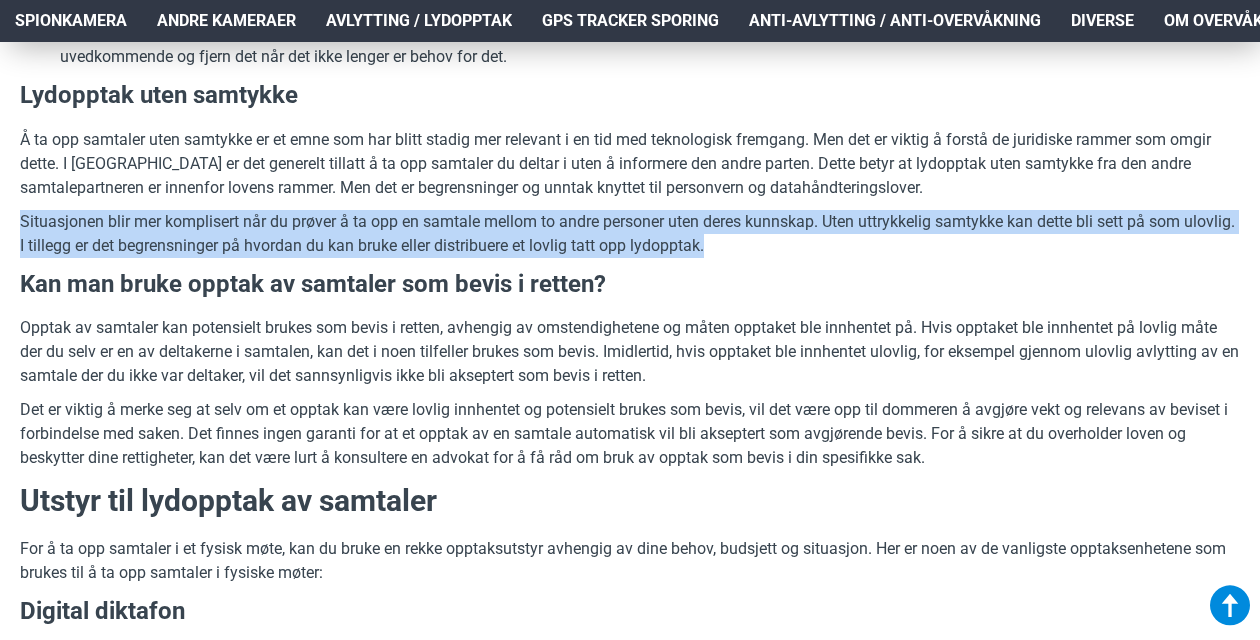drag, startPoint x: 809, startPoint y: 247, endPoint x: 20, endPoint y: 221, distance: 789.4283 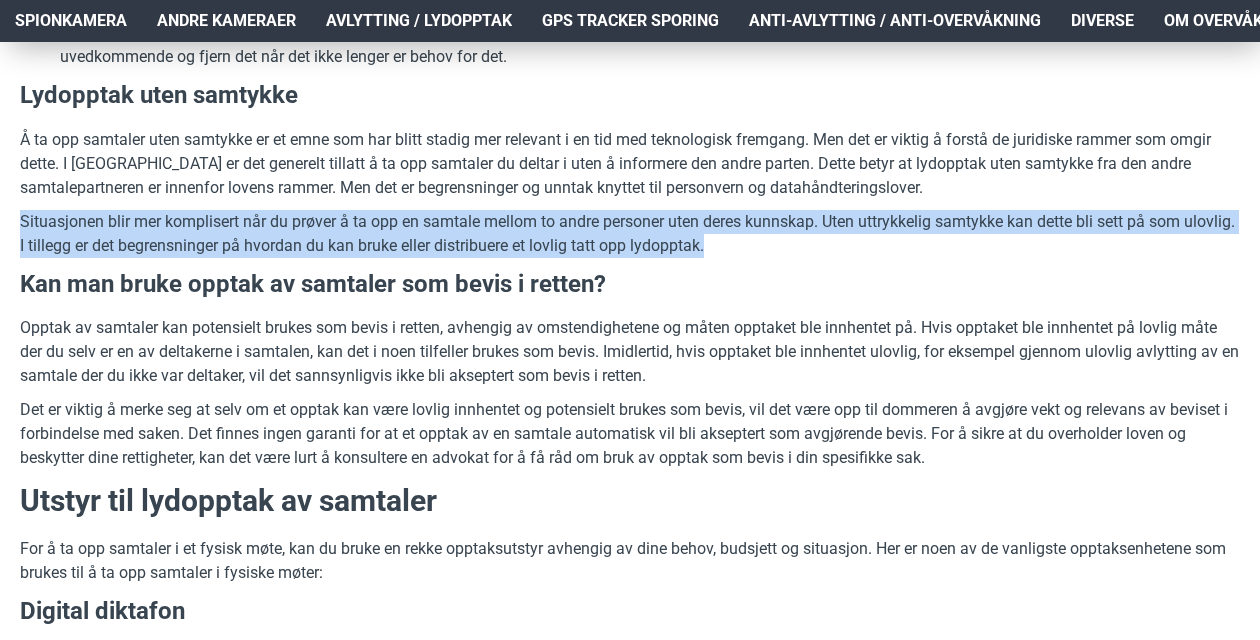 drag, startPoint x: 20, startPoint y: 221, endPoint x: 1203, endPoint y: 241, distance: 1183.1691 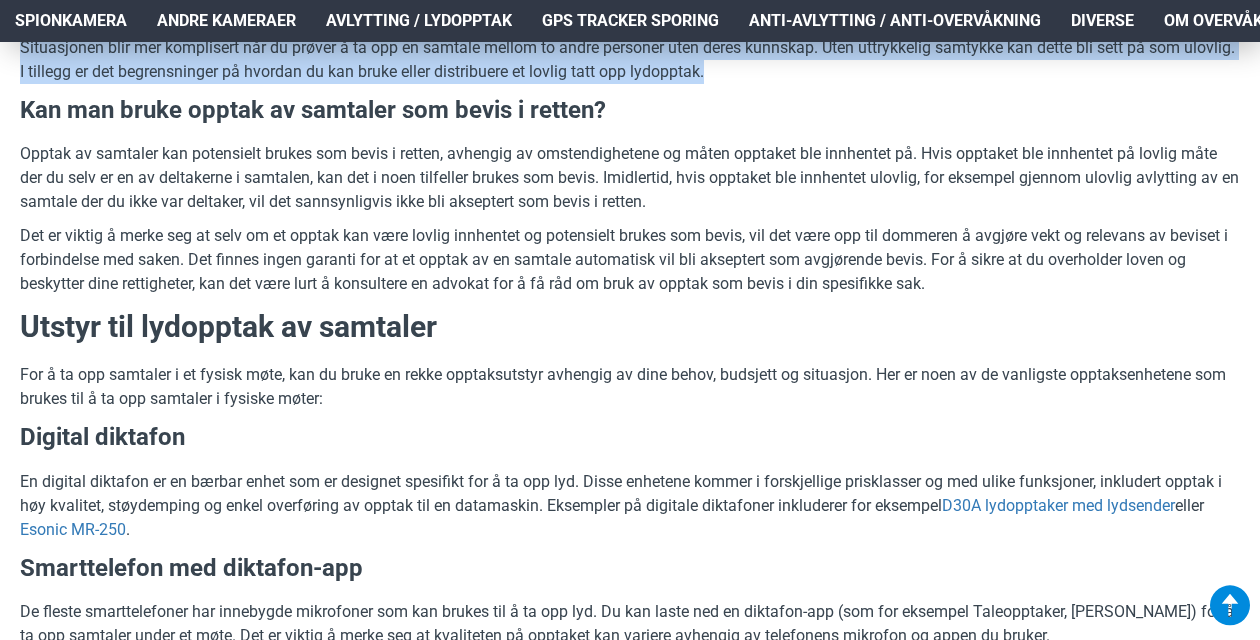 scroll, scrollTop: 1400, scrollLeft: 0, axis: vertical 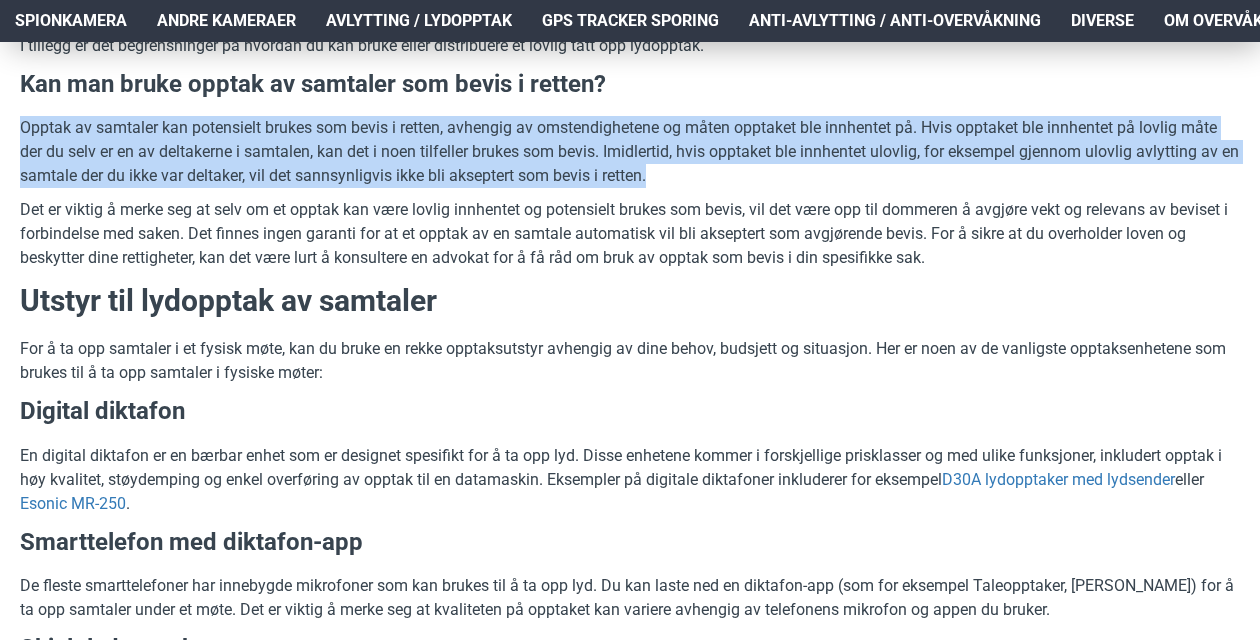 drag, startPoint x: 14, startPoint y: 126, endPoint x: 1238, endPoint y: 171, distance: 1224.8269 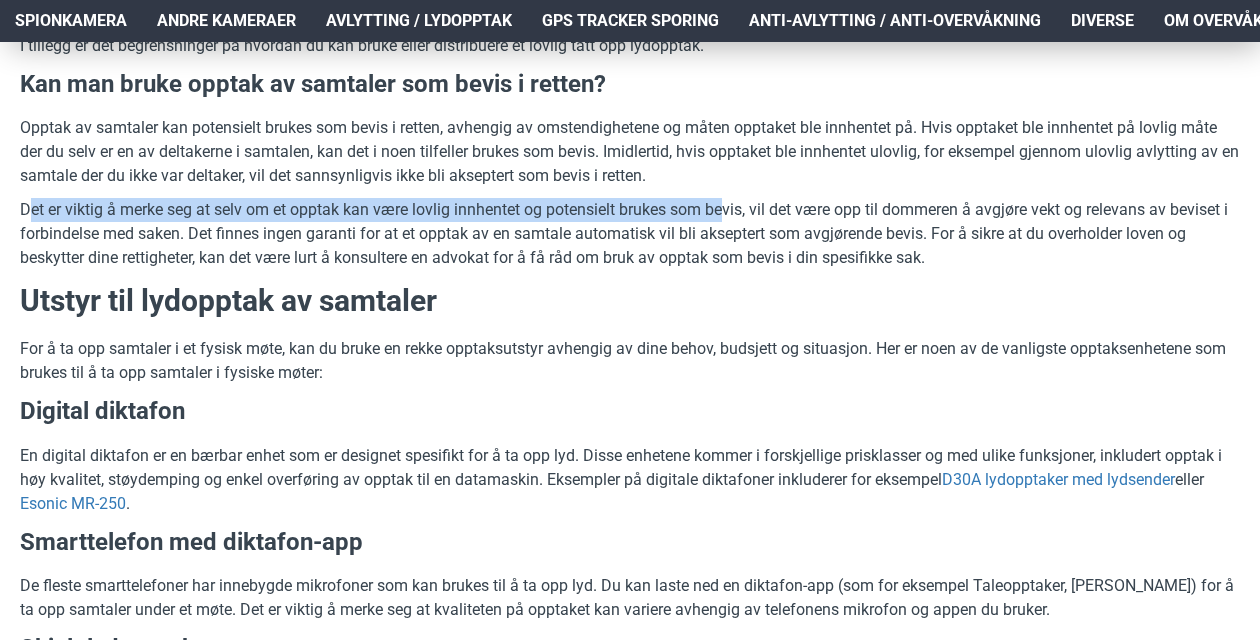 drag, startPoint x: 25, startPoint y: 209, endPoint x: 726, endPoint y: 203, distance: 701.0257 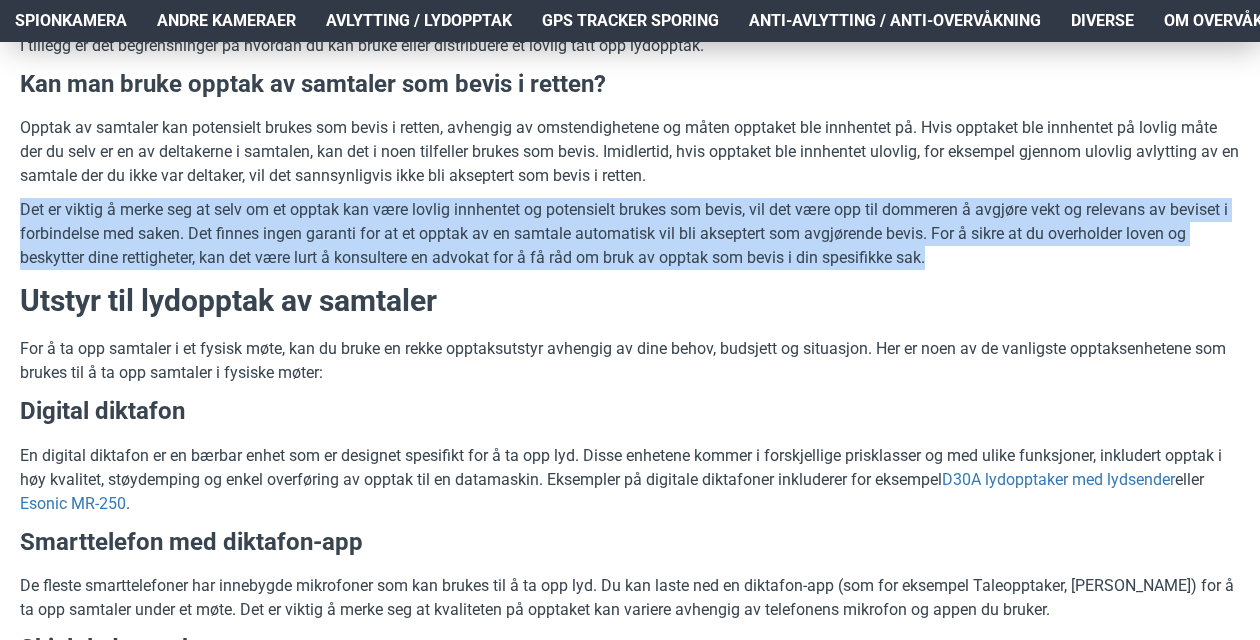 drag, startPoint x: 10, startPoint y: 207, endPoint x: 1216, endPoint y: 258, distance: 1207.0779 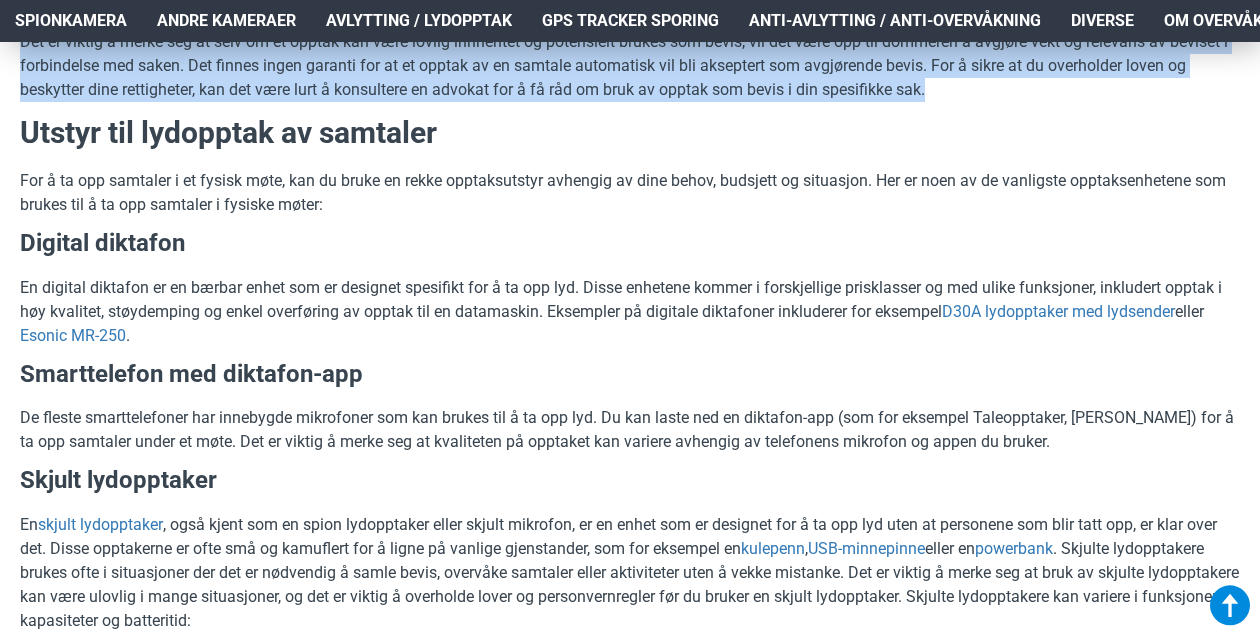 scroll, scrollTop: 1600, scrollLeft: 0, axis: vertical 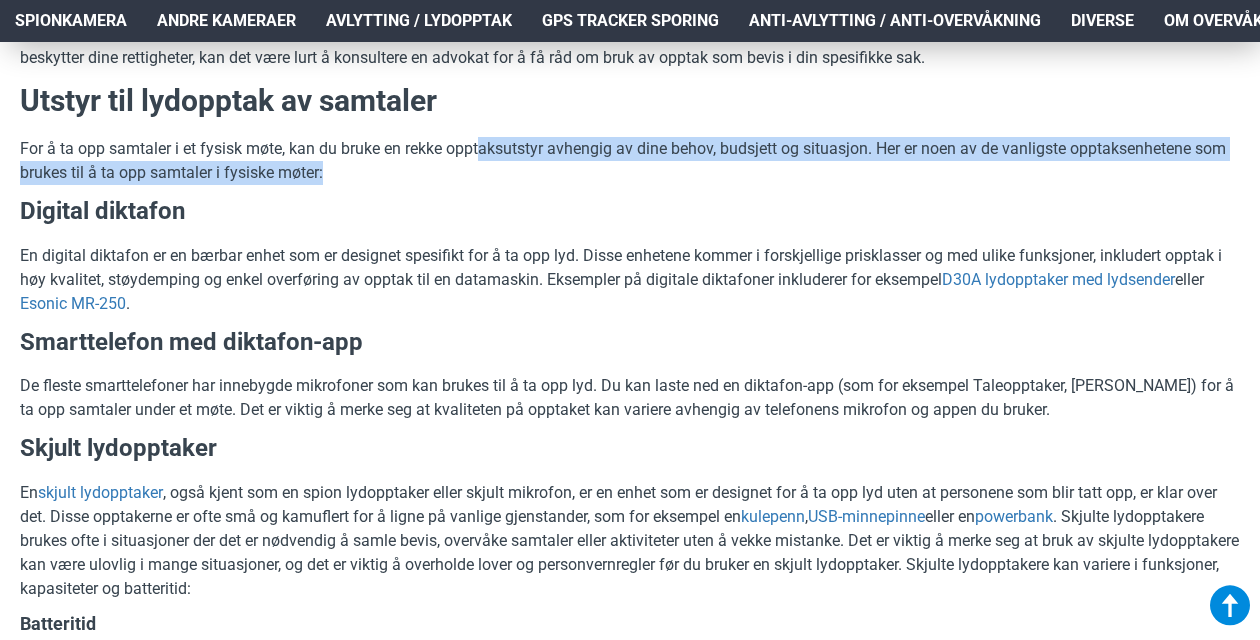 drag, startPoint x: 426, startPoint y: 167, endPoint x: 480, endPoint y: 124, distance: 69.02898 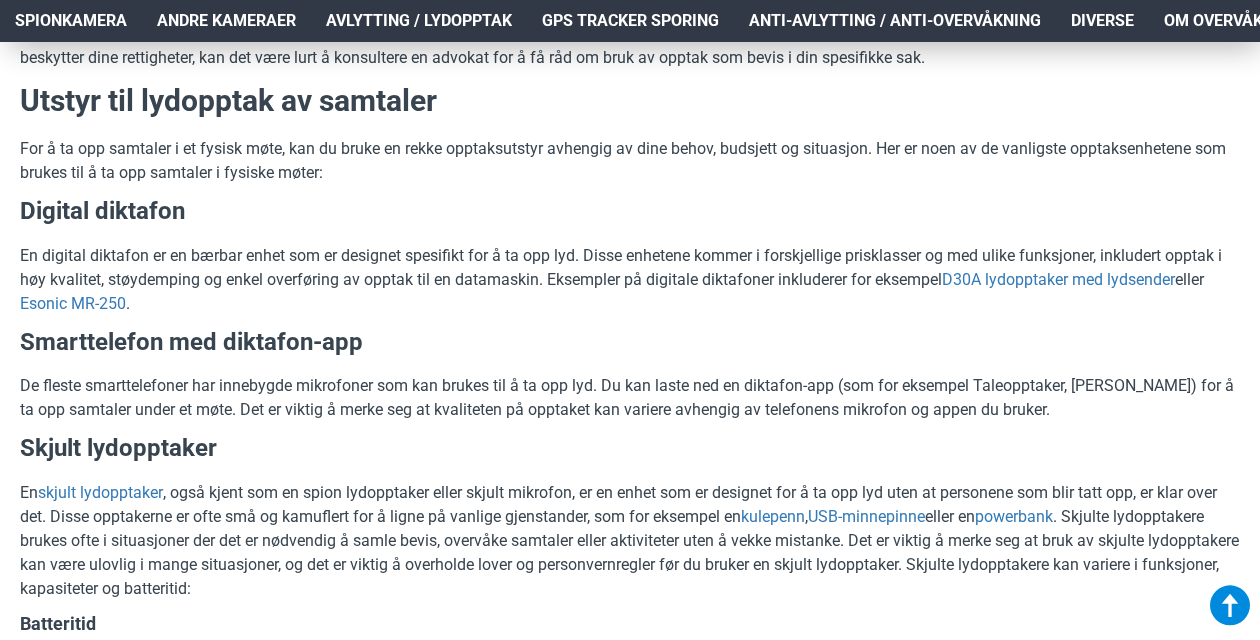 click on "For å ta opp samtaler i et fysisk møte, kan du bruke en rekke opptaksutstyr avhengig av dine behov, budsjett og situasjon. Her er noen av de vanligste opptaksenhetene som brukes til å ta opp samtaler i fysiske møter:" at bounding box center (630, 161) 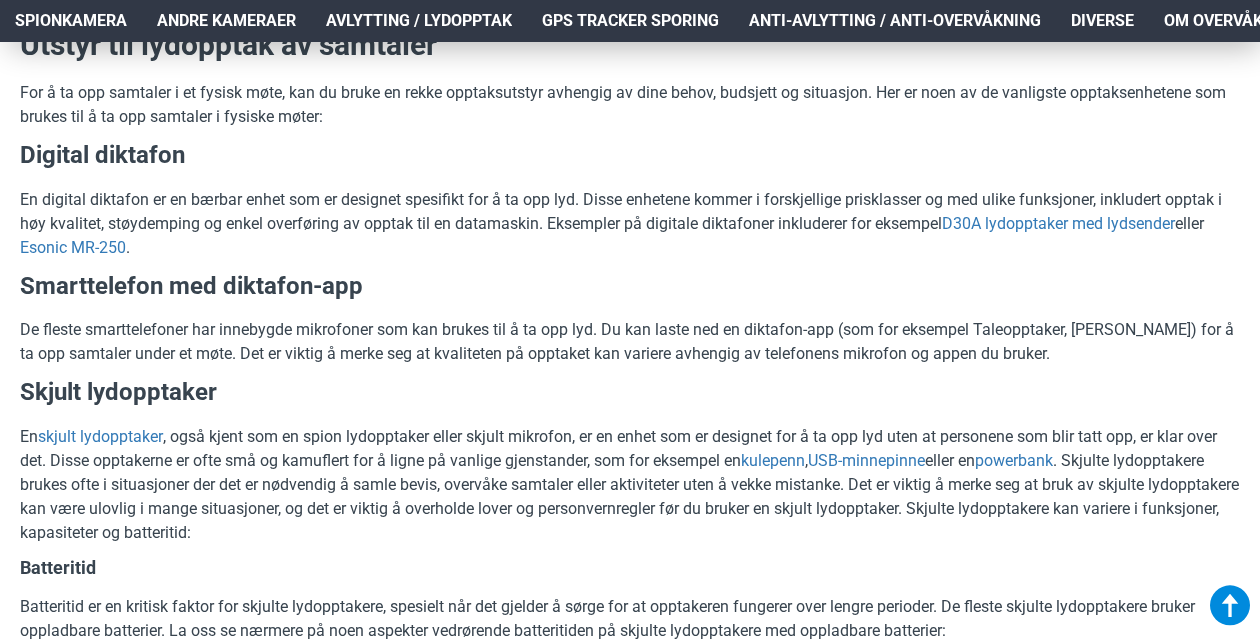 scroll, scrollTop: 1700, scrollLeft: 0, axis: vertical 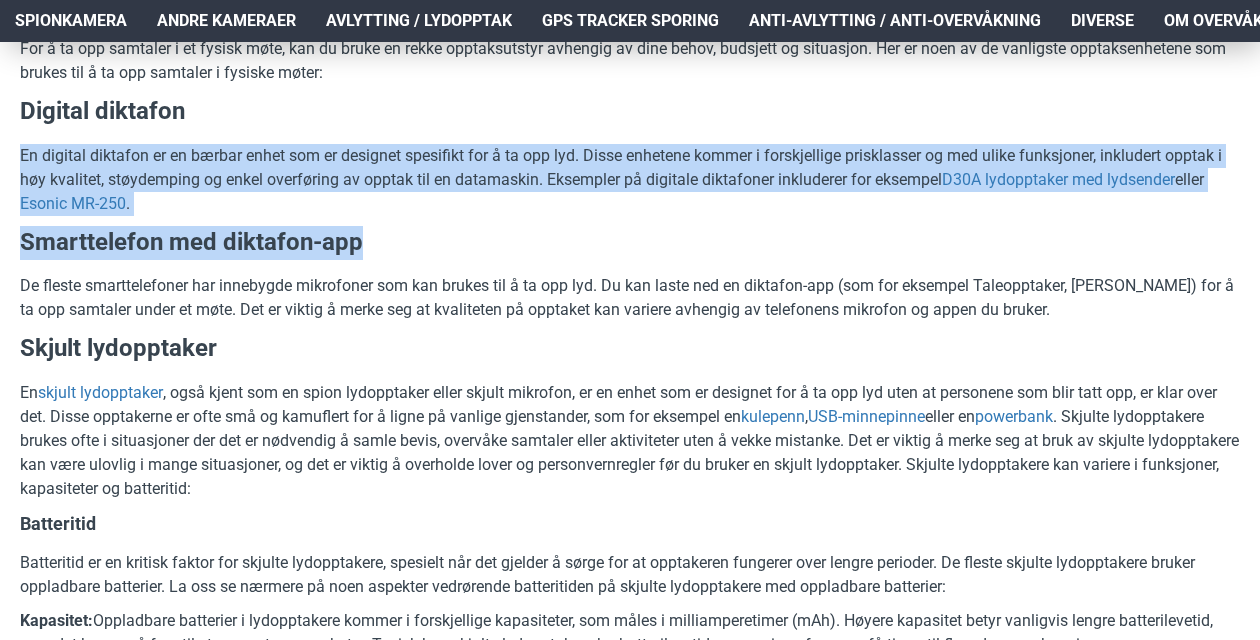 drag, startPoint x: 20, startPoint y: 154, endPoint x: 837, endPoint y: 217, distance: 819.4254 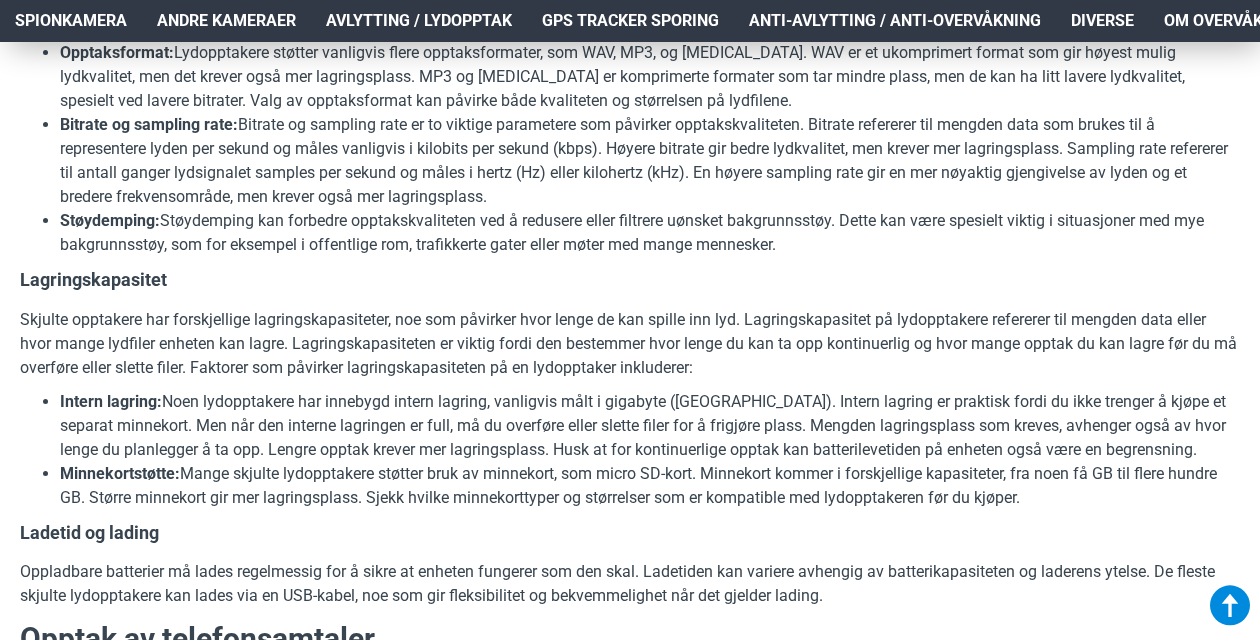 scroll, scrollTop: 3000, scrollLeft: 0, axis: vertical 